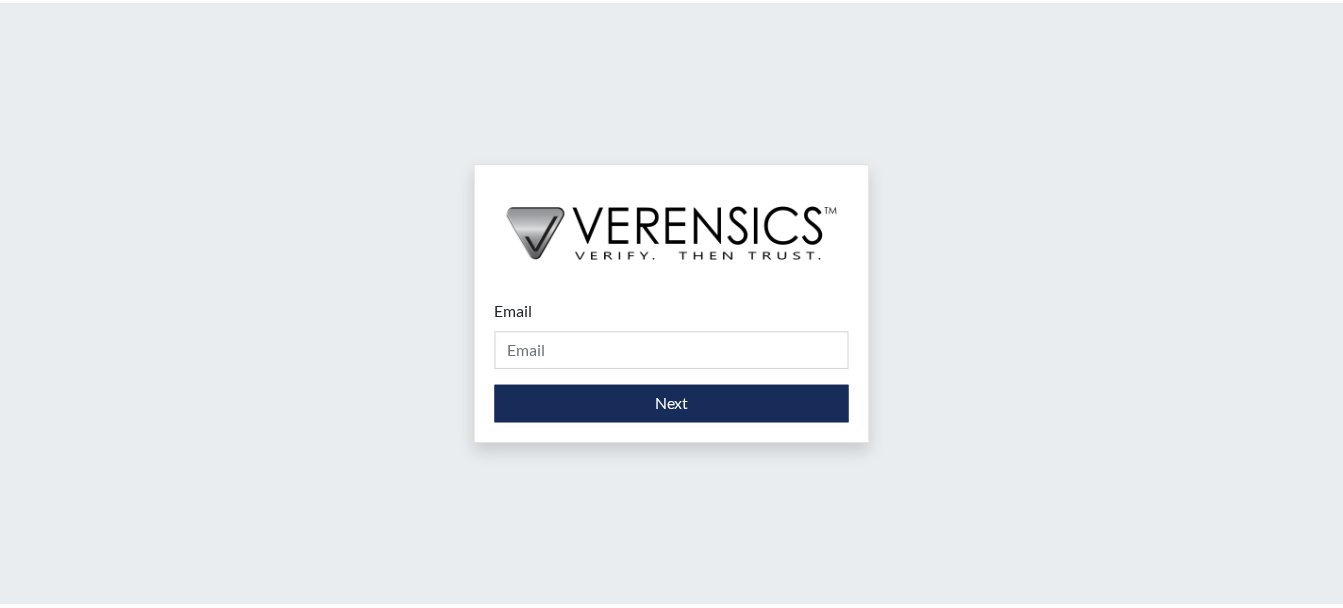 scroll, scrollTop: 0, scrollLeft: 0, axis: both 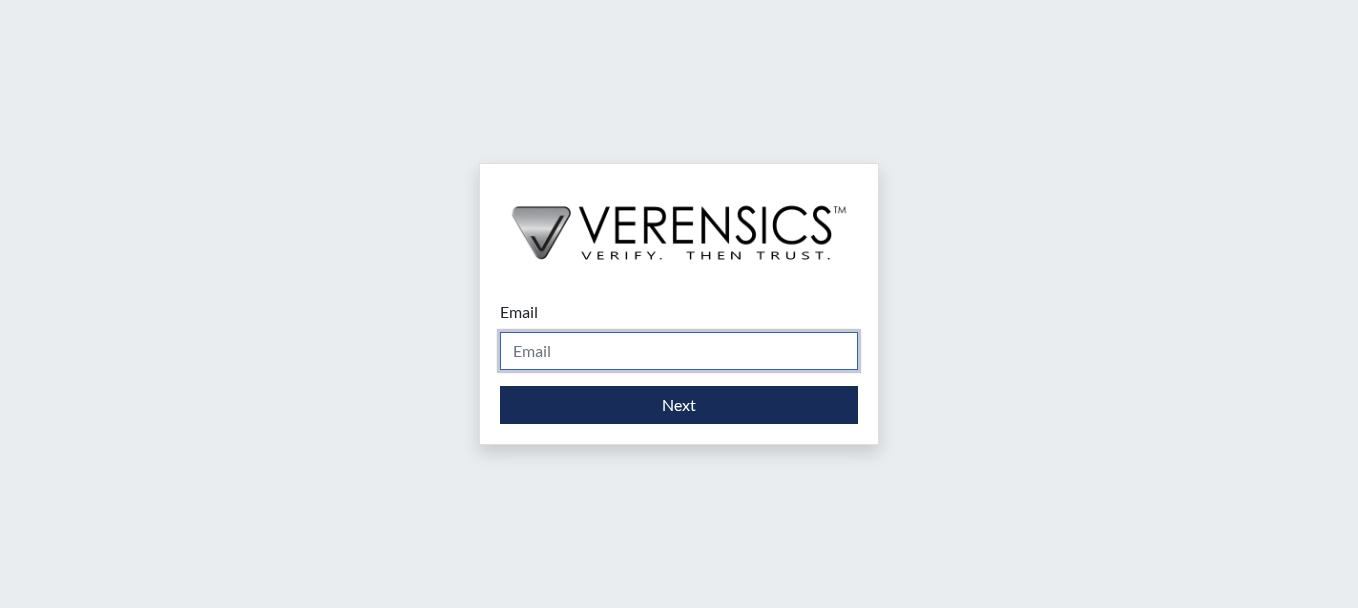click on "Email" at bounding box center [679, 351] 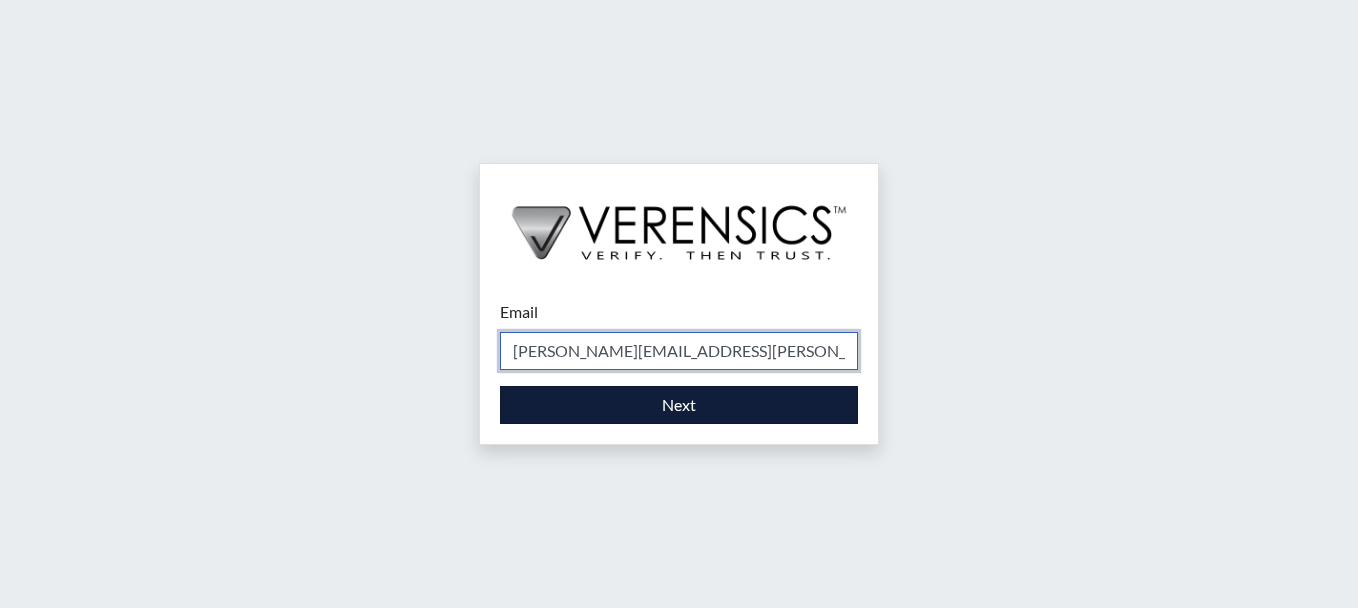 type on "[PERSON_NAME][EMAIL_ADDRESS][PERSON_NAME][DOMAIN_NAME]" 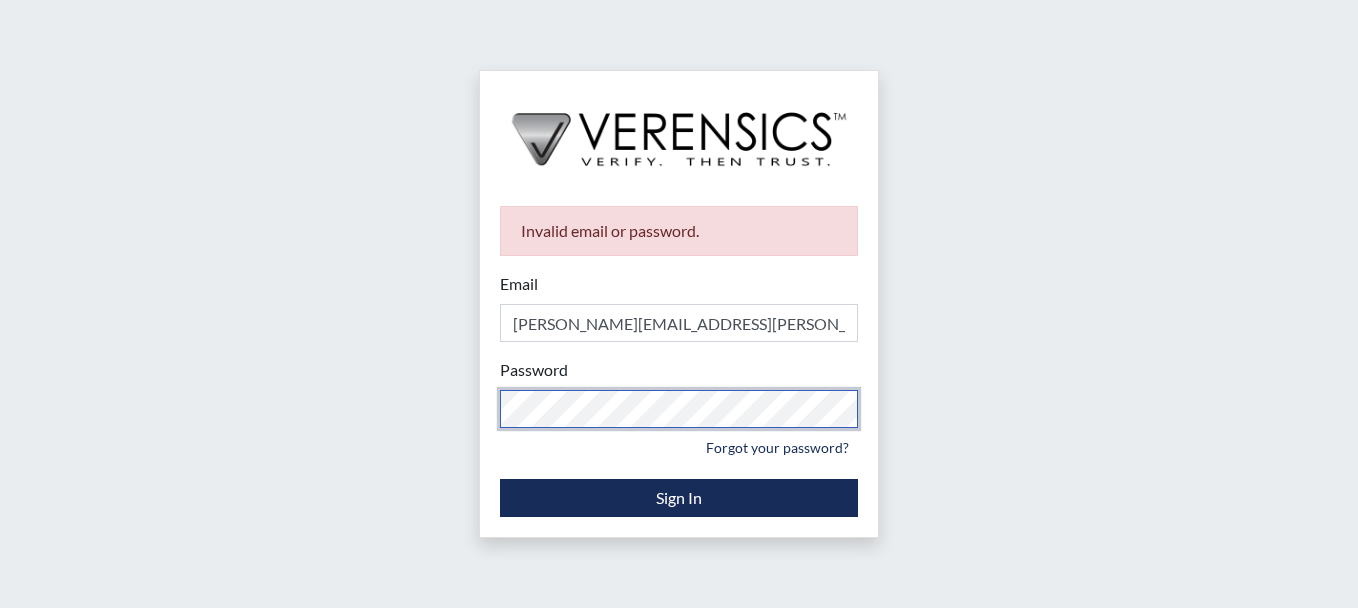 click on "Invalid email or password.  Email [PERSON_NAME][EMAIL_ADDRESS][PERSON_NAME][DOMAIN_NAME]  Please provide your email address.  Password  Please provide your password.  Forgot your password?  Sign In" at bounding box center [679, 304] 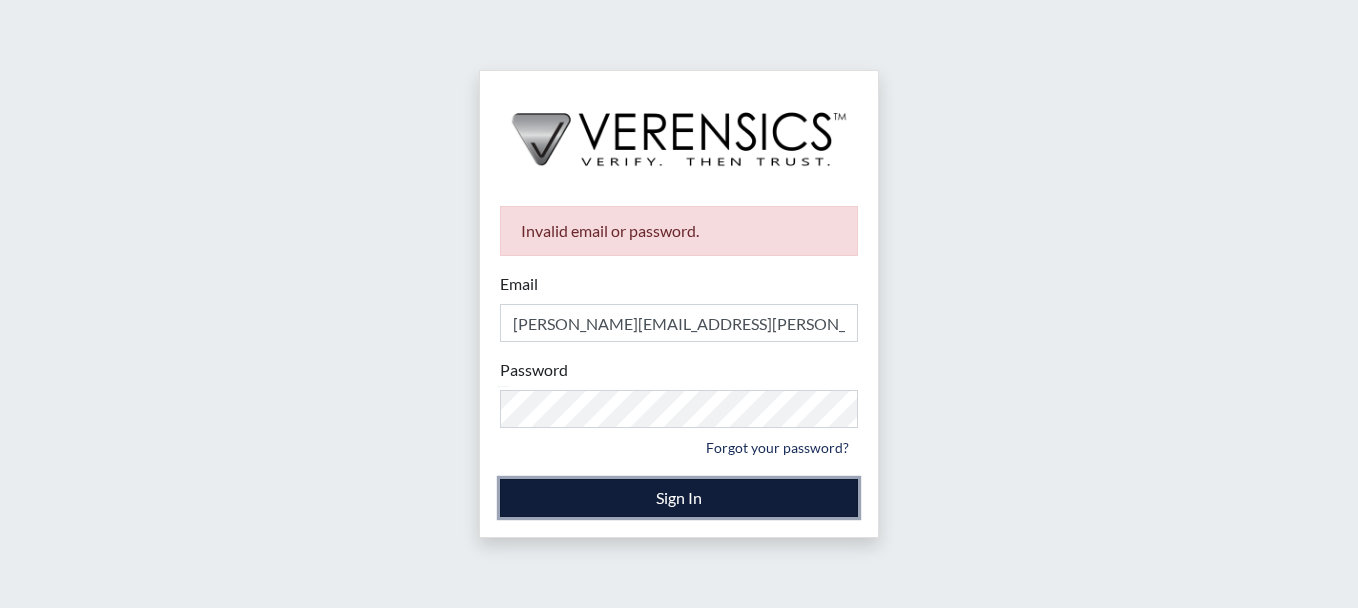 click on "Sign In" at bounding box center [679, 498] 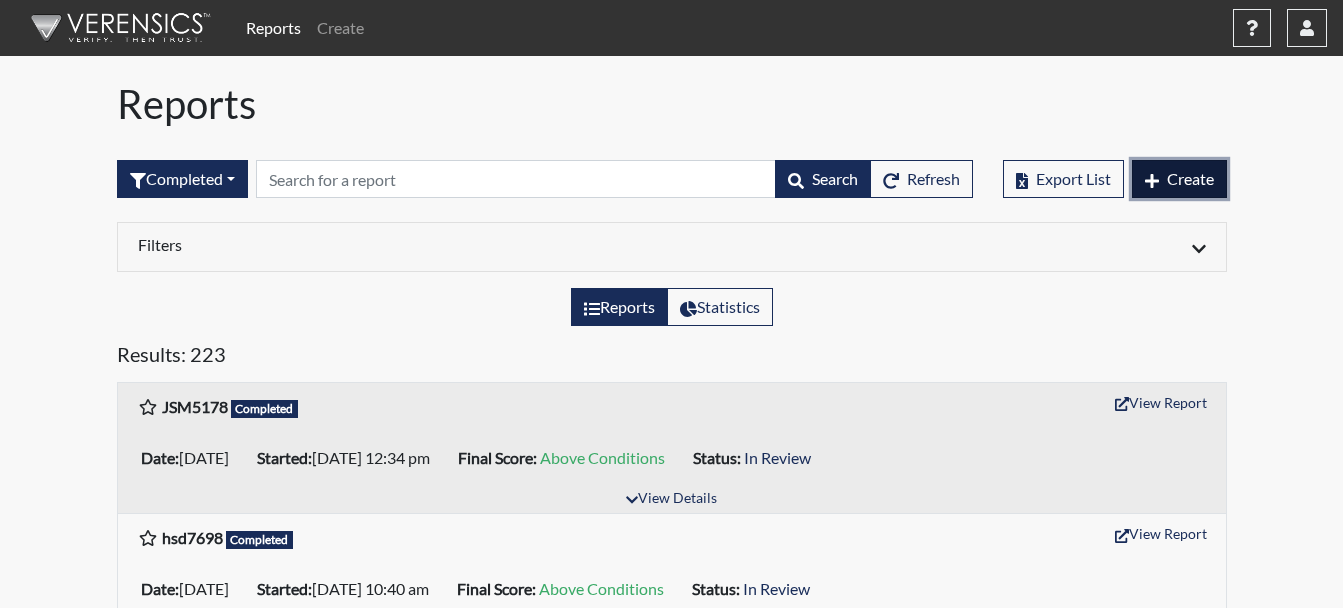 click on "Create" at bounding box center (1190, 178) 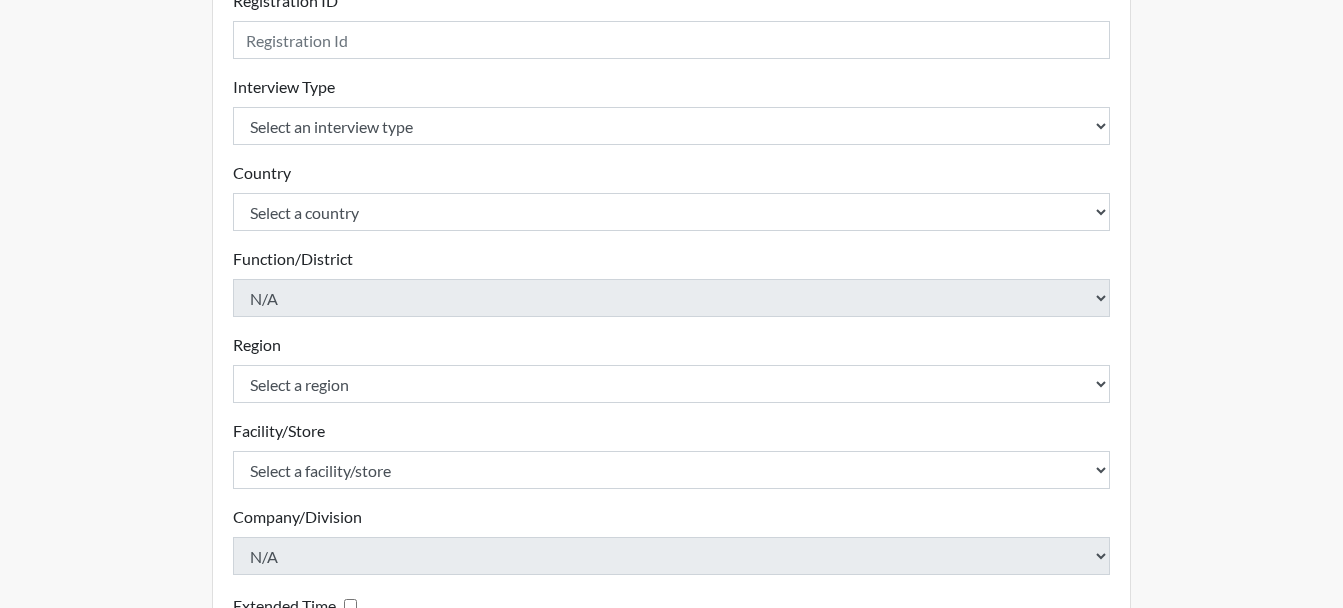 scroll, scrollTop: 300, scrollLeft: 0, axis: vertical 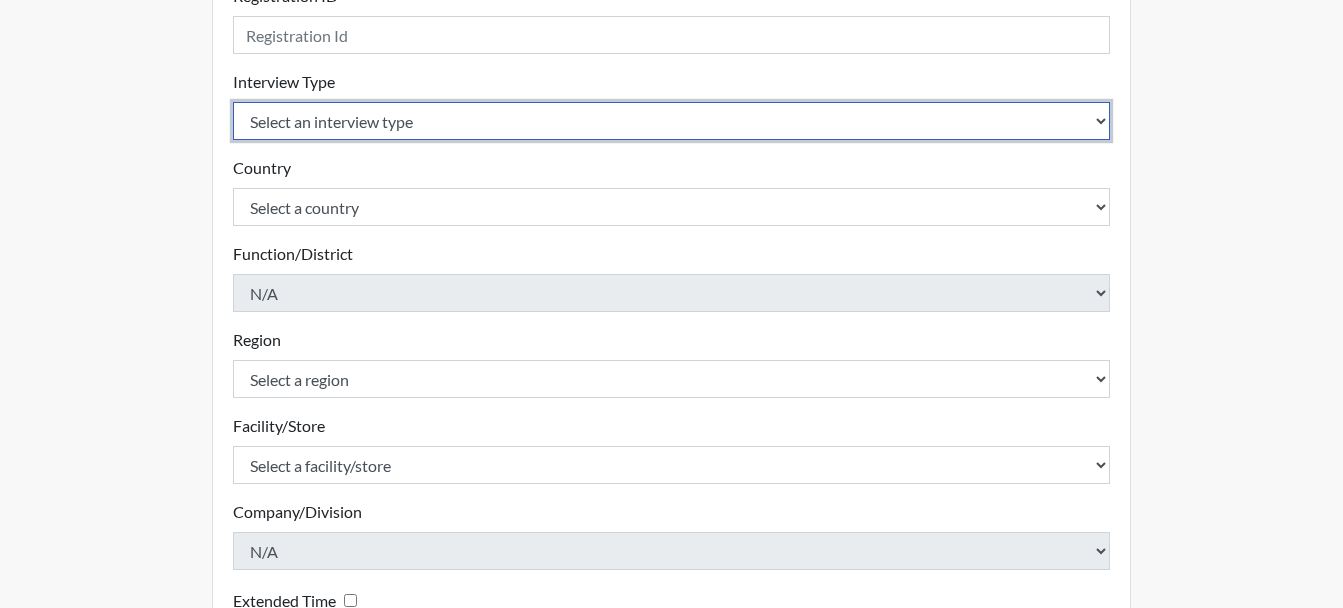click on "Select an interview type  Corrections Pre-Employment" at bounding box center (672, 121) 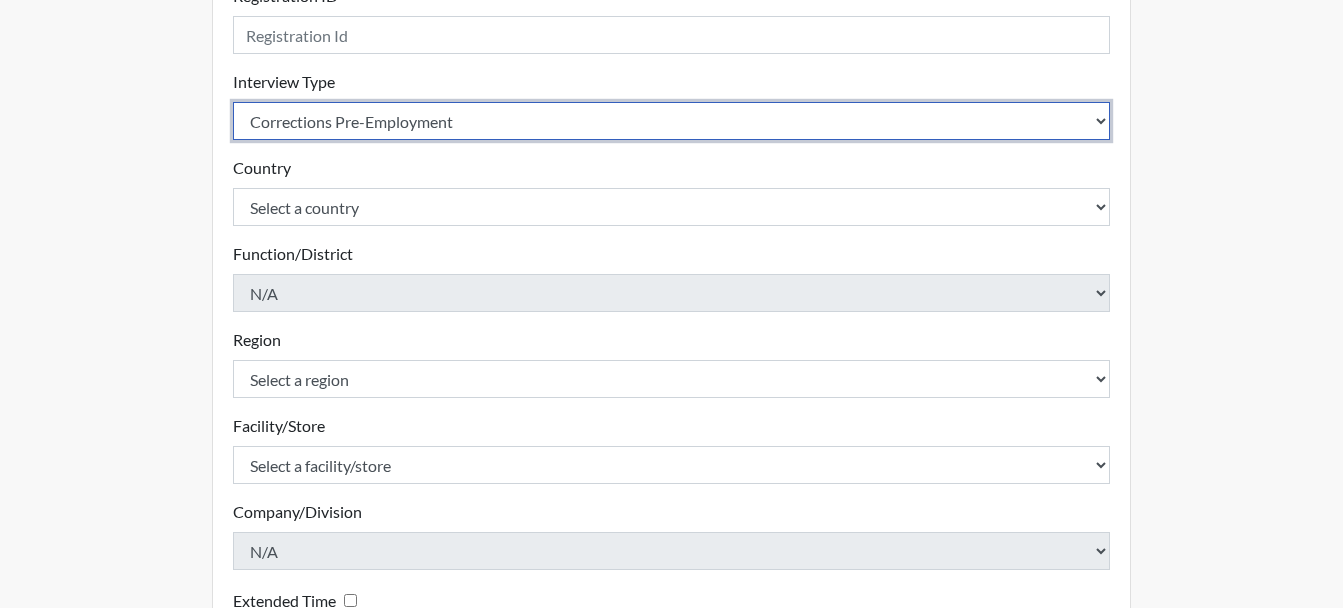 click on "Select an interview type  Corrections Pre-Employment" at bounding box center (672, 121) 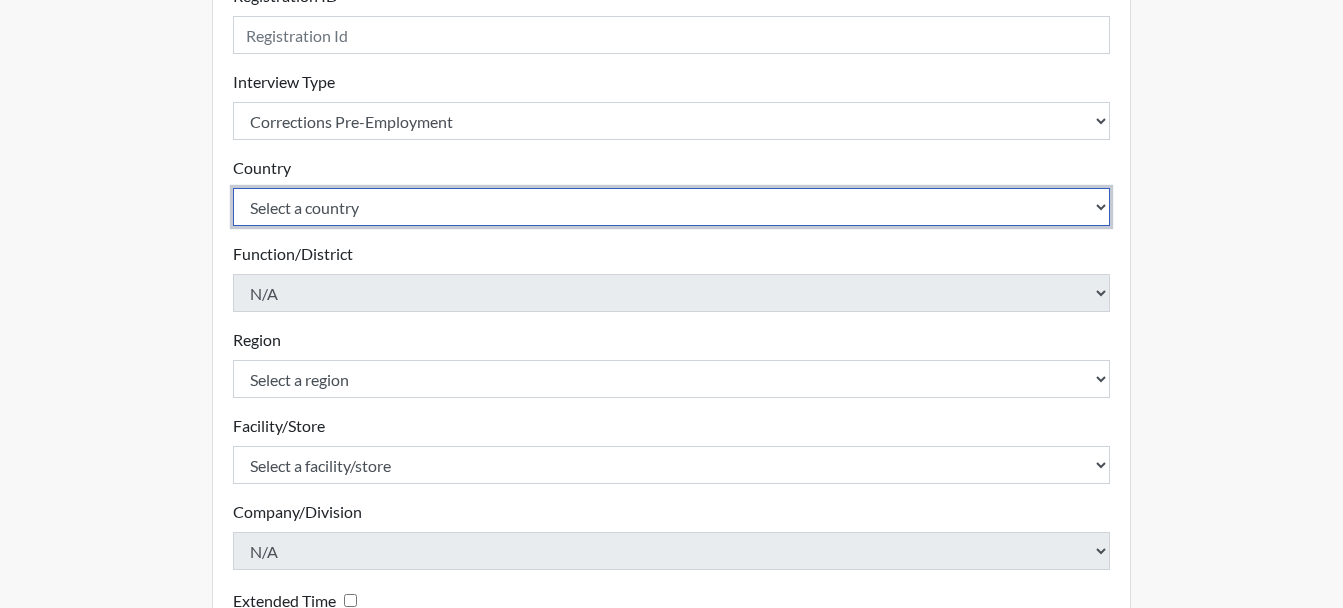 click on "Select a country  [GEOGRAPHIC_DATA]   [GEOGRAPHIC_DATA]" at bounding box center (672, 207) 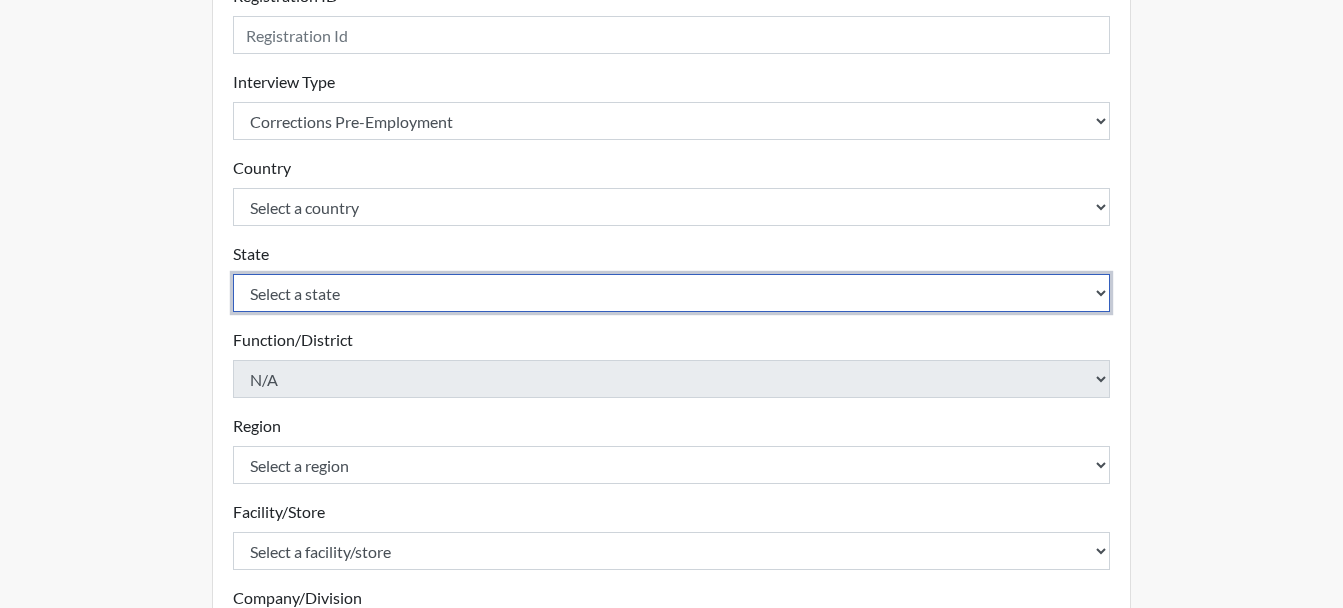 click on "Select a state  [US_STATE]   [US_STATE]   [US_STATE]   [US_STATE]   [US_STATE]   [US_STATE]   [US_STATE]   [US_STATE]   [US_STATE]   [US_STATE]   [US_STATE]   [US_STATE]   [US_STATE]   [US_STATE]   [US_STATE]   [US_STATE]   [US_STATE]   [US_STATE]   [US_STATE]   [US_STATE]   [US_STATE]   [US_STATE]   [US_STATE]   [US_STATE]   [US_STATE]   [US_STATE]   [US_STATE]   [US_STATE]   [US_STATE]   [US_STATE]   [US_STATE]   [US_STATE]   [US_STATE]   [US_STATE]   [US_STATE]   [US_STATE]   [US_STATE]   [US_STATE]   [US_STATE]   [US_STATE]   [US_STATE]   [US_STATE]   [US_STATE]   [US_STATE]   [US_STATE]   [US_STATE][PERSON_NAME][US_STATE]   [US_STATE]   [US_STATE]   [US_STATE]" at bounding box center [672, 293] 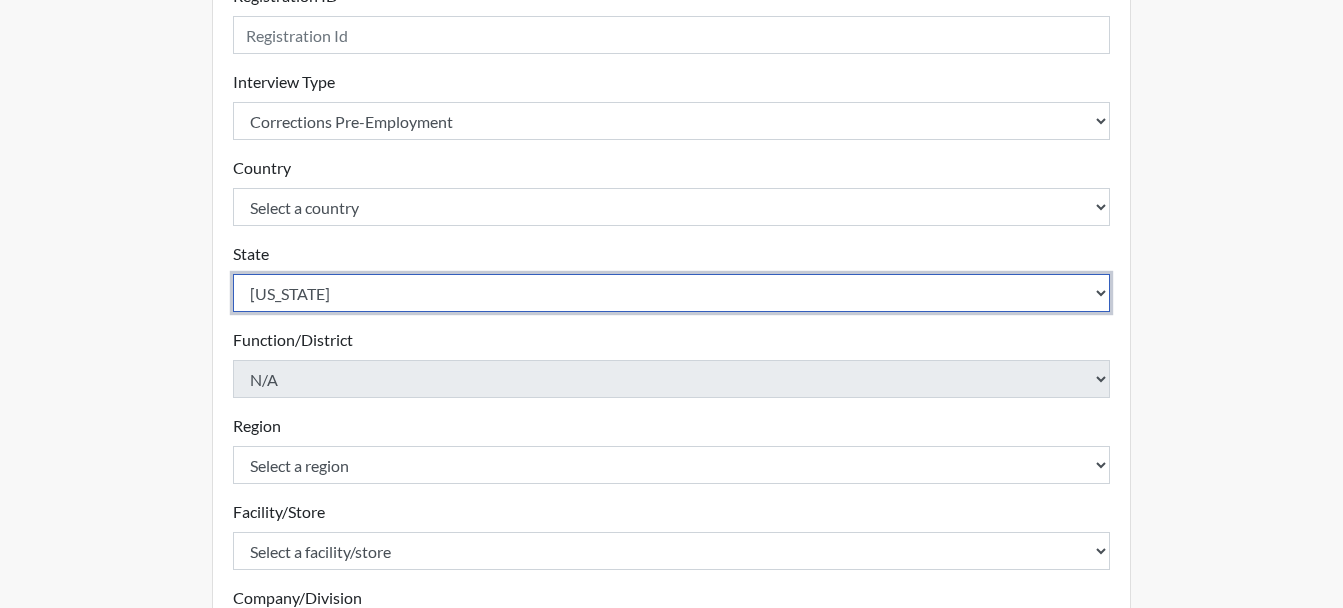 click on "Select a state  [US_STATE]   [US_STATE]   [US_STATE]   [US_STATE]   [US_STATE]   [US_STATE]   [US_STATE]   [US_STATE]   [US_STATE]   [US_STATE]   [US_STATE]   [US_STATE]   [US_STATE]   [US_STATE]   [US_STATE]   [US_STATE]   [US_STATE]   [US_STATE]   [US_STATE]   [US_STATE]   [US_STATE]   [US_STATE]   [US_STATE]   [US_STATE]   [US_STATE]   [US_STATE]   [US_STATE]   [US_STATE]   [US_STATE]   [US_STATE]   [US_STATE]   [US_STATE]   [US_STATE]   [US_STATE]   [US_STATE]   [US_STATE]   [US_STATE]   [US_STATE]   [US_STATE]   [US_STATE]   [US_STATE]   [US_STATE]   [US_STATE]   [US_STATE]   [US_STATE]   [US_STATE][PERSON_NAME][US_STATE]   [US_STATE]   [US_STATE]   [US_STATE]" at bounding box center (672, 293) 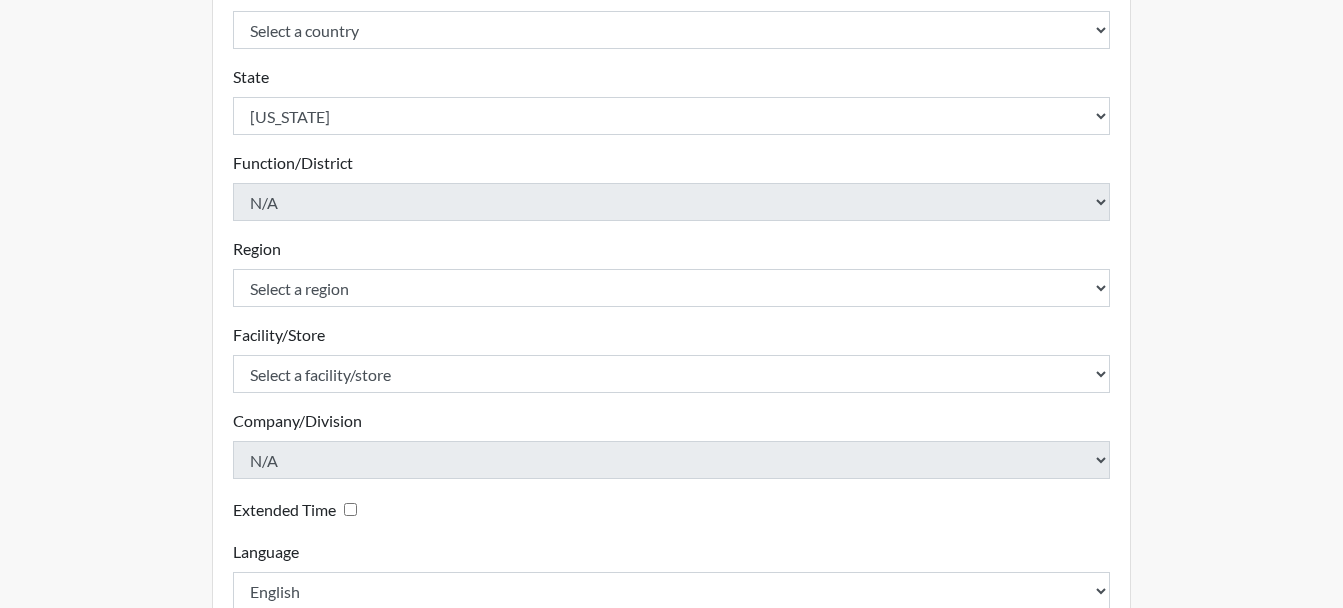 scroll, scrollTop: 500, scrollLeft: 0, axis: vertical 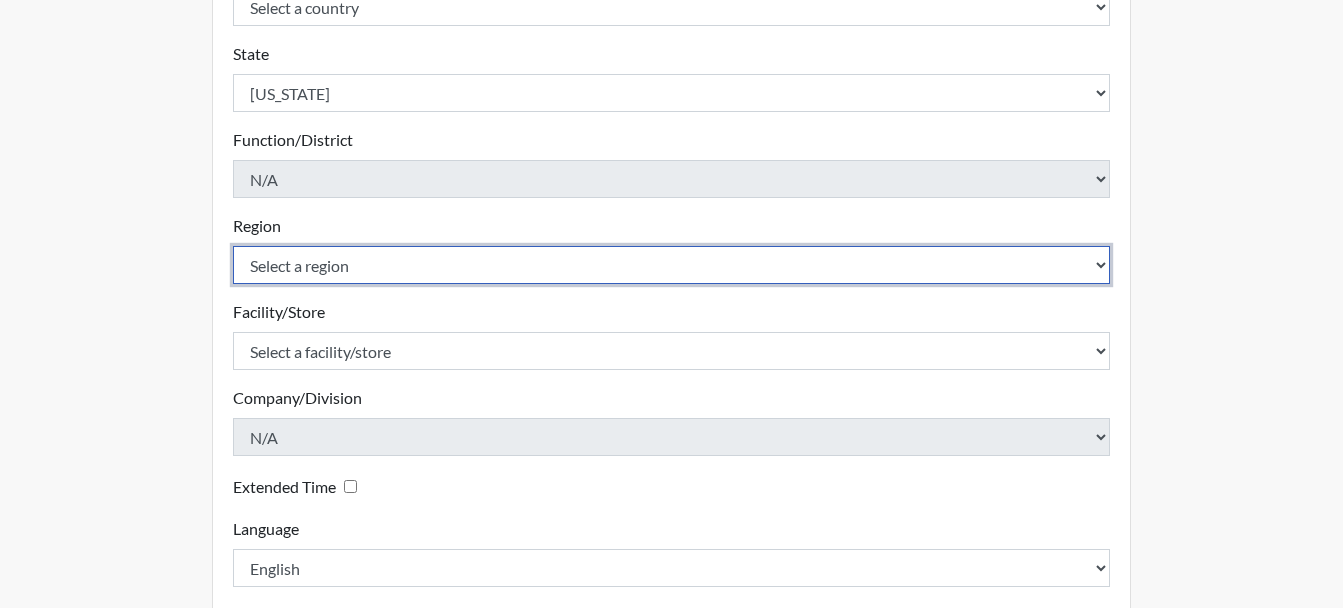 click on "Select a region  [GEOGRAPHIC_DATA]" at bounding box center (672, 265) 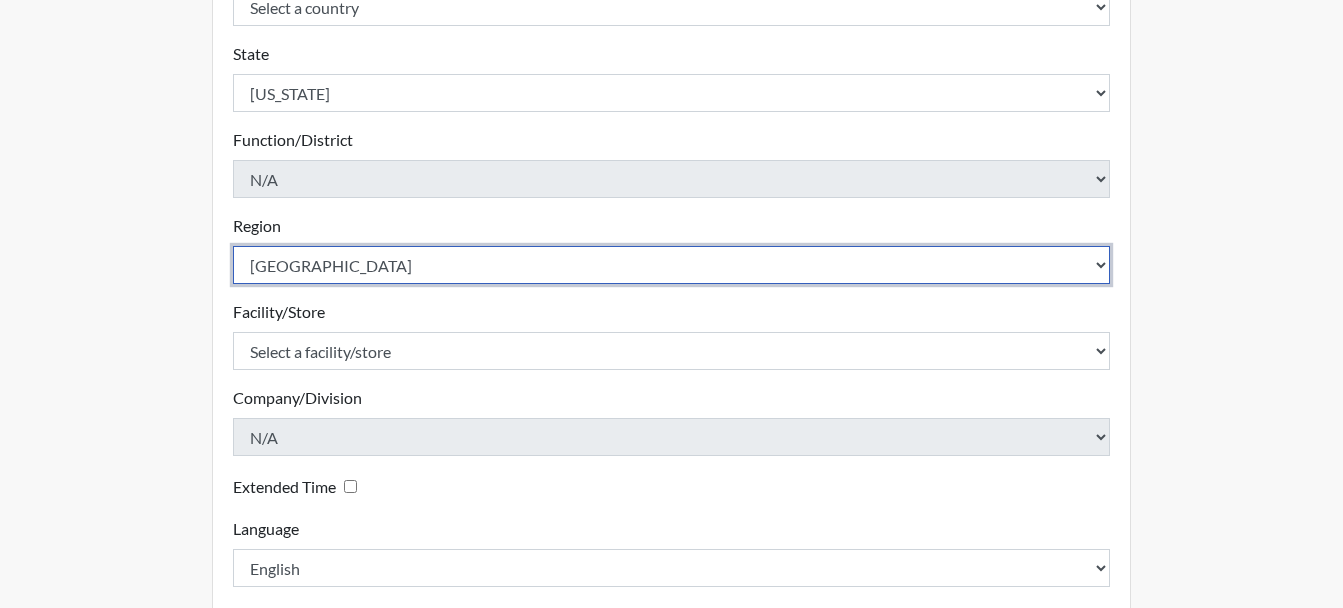 click on "Select a region  [GEOGRAPHIC_DATA]" at bounding box center [672, 265] 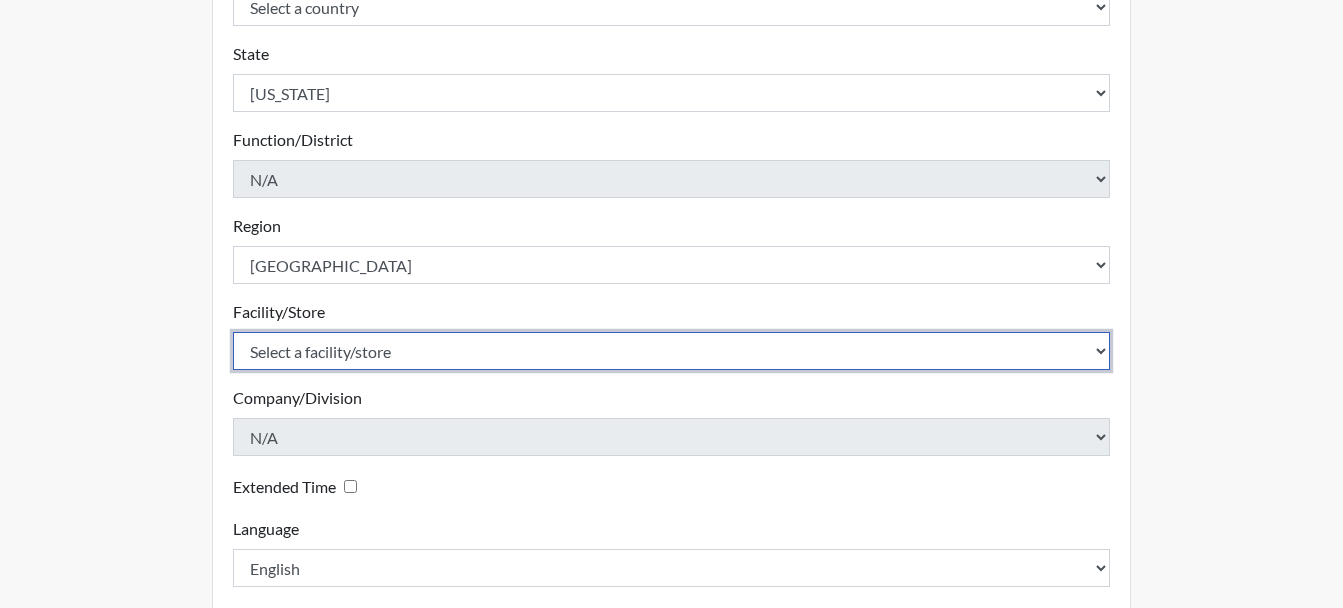 click on "Select a facility/store  [PERSON_NAME]" at bounding box center (672, 351) 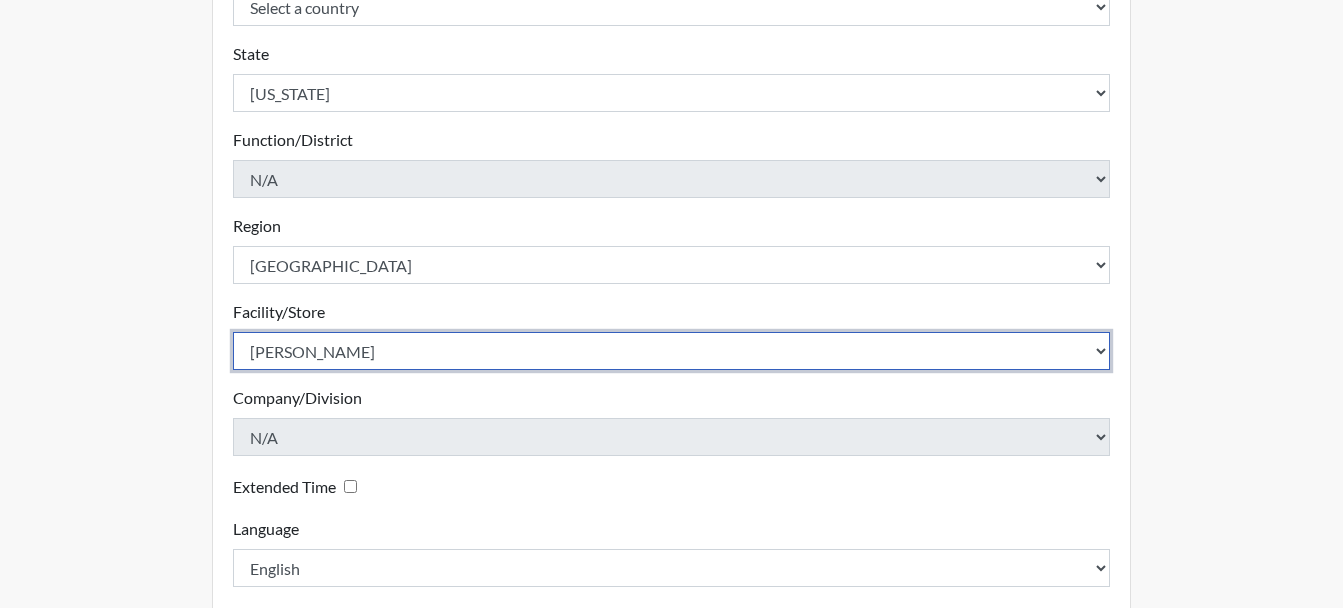 click on "Select a facility/store  [PERSON_NAME]" at bounding box center [672, 351] 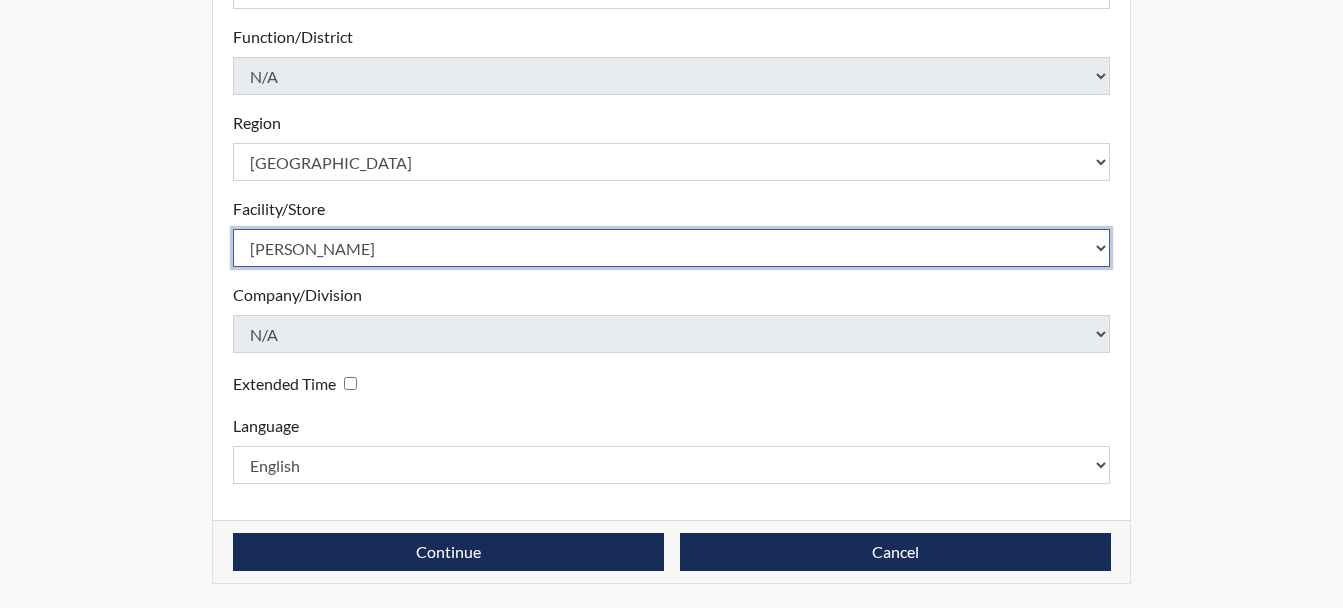 scroll, scrollTop: 3, scrollLeft: 0, axis: vertical 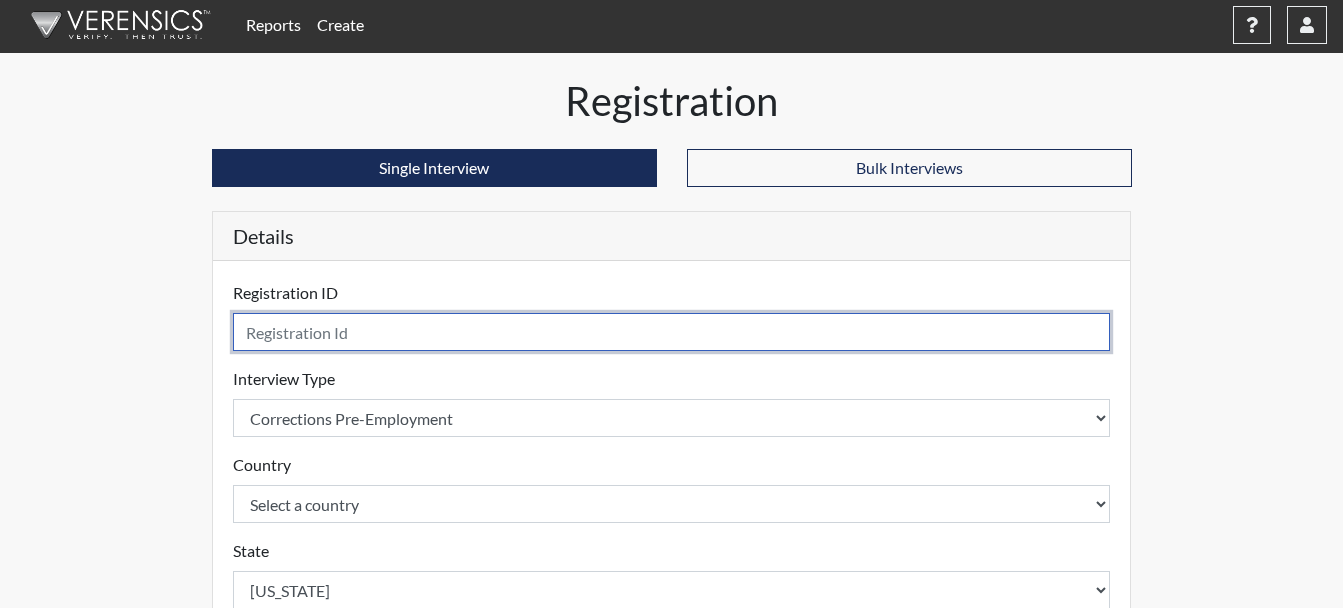 click at bounding box center (672, 332) 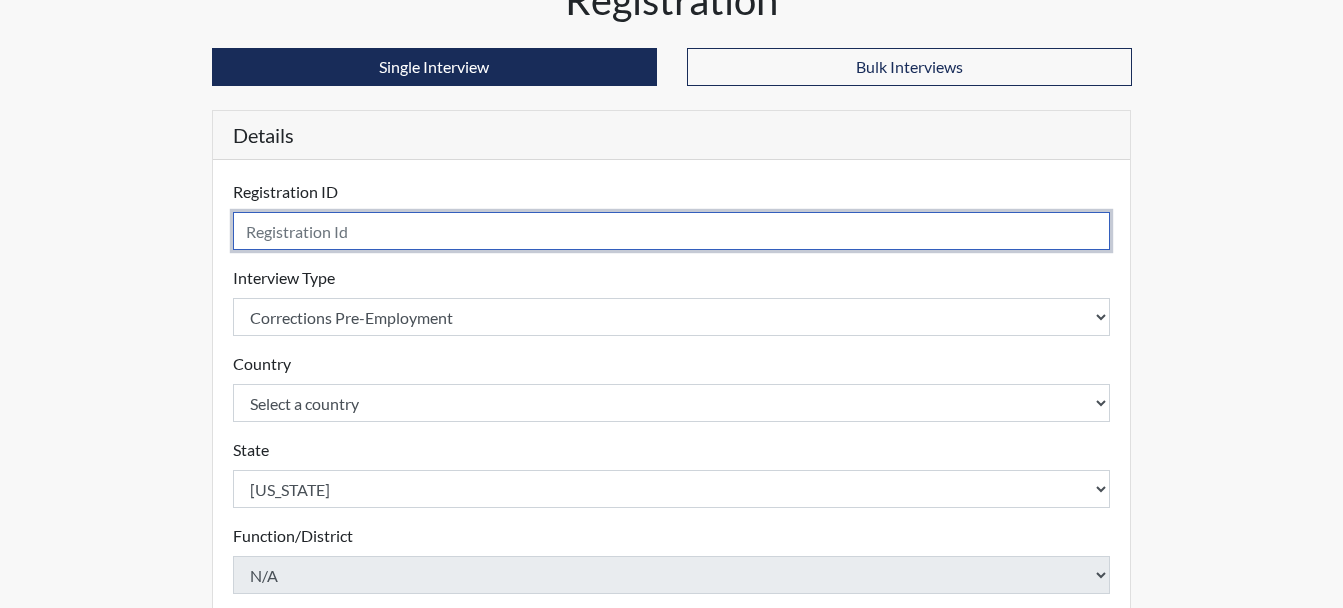 scroll, scrollTop: 103, scrollLeft: 0, axis: vertical 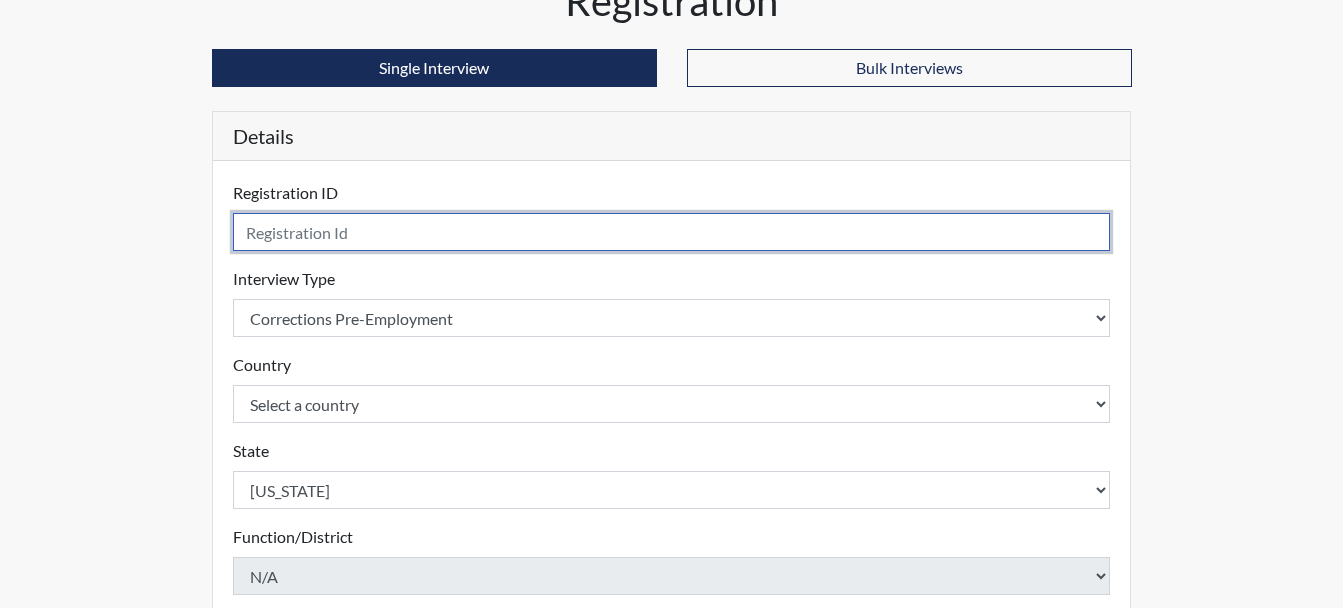 click at bounding box center (672, 232) 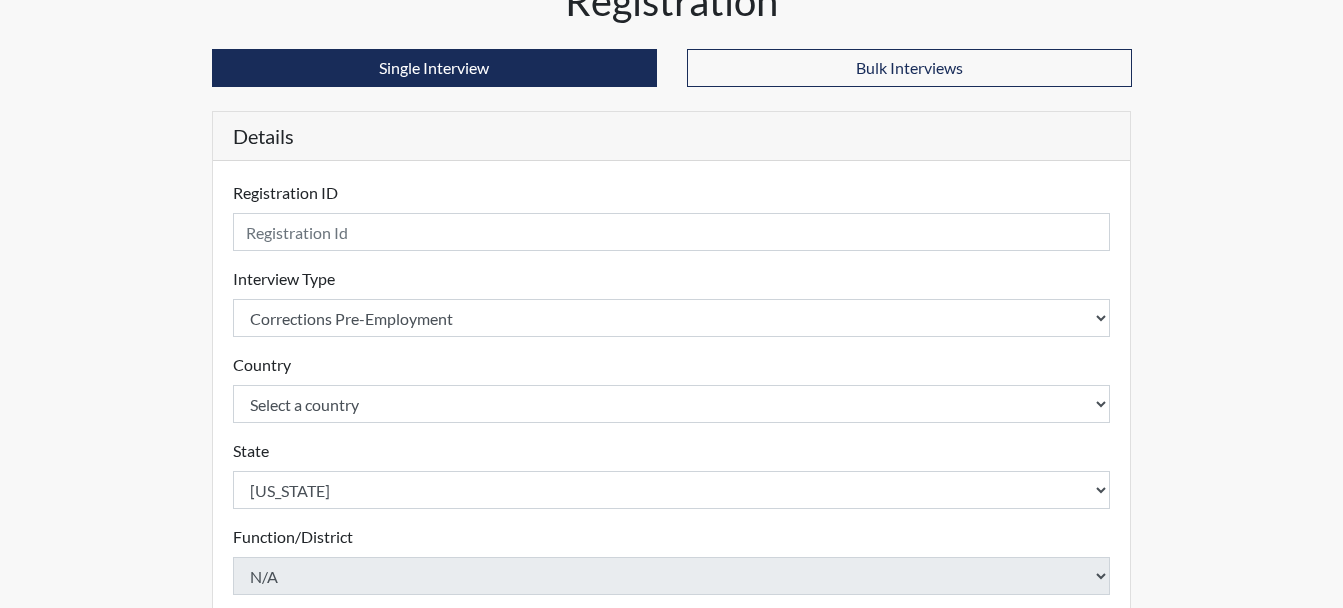 click on "Reports Create Help Center × Verensics Best Practices How to successfully use the Verensics platform. How to Start Interviewing This video instructs you how to start an interview, whether remotely or at your facility. Creating an Investigation  This video explains how to open investigations and add interviews to an investigation.  How to Edit Your Organization and Users  This video instructs you how to edit your organization's characteristics, including adding and editing your organization's users.  Dashboard Overview  This video instructs you in all of the functions and tools on the reports dashboard.  Viewing Reports  This video explains how to access/interpret/edit reports and describes all of the functionality and charts in the reports.  User [PERSON_NAME][EMAIL_ADDRESS][PERSON_NAME][DOMAIN_NAME] Organization [US_STATE] Department of Corrections Sign Out Registration  Single Interview   Bulk Interviews  Details Registration ID Please provide a registration ID. Interview Type Select an interview type  Corrections Pre-Employment  Country" at bounding box center [671, 502] 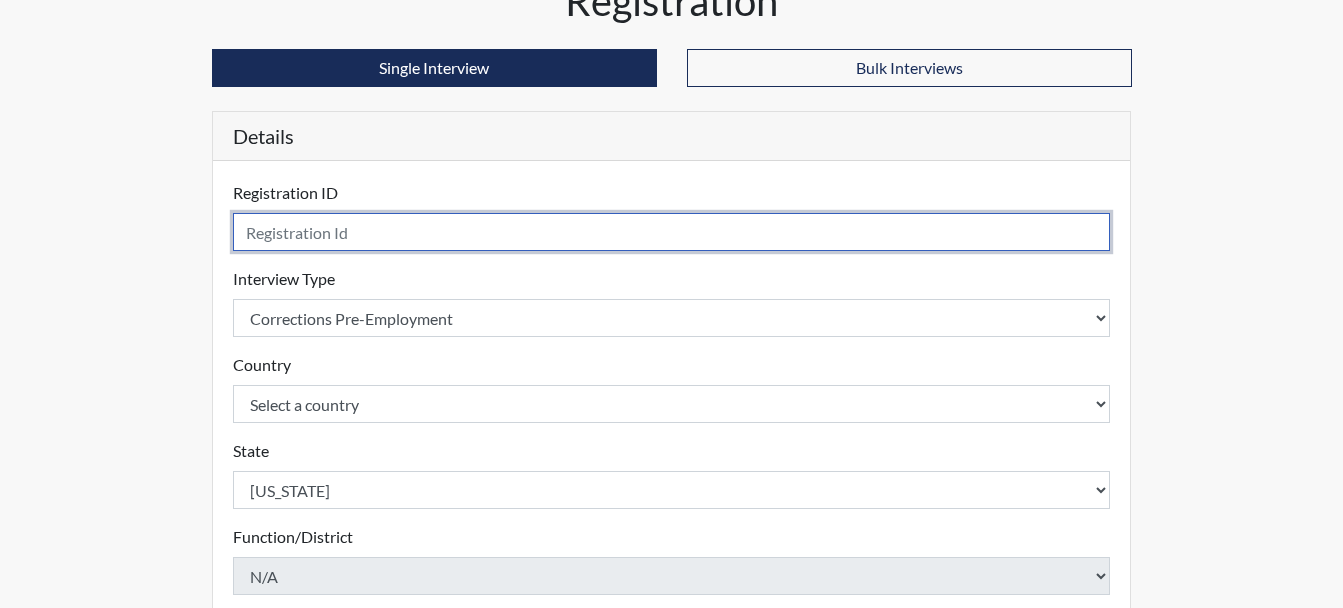 click at bounding box center (672, 232) 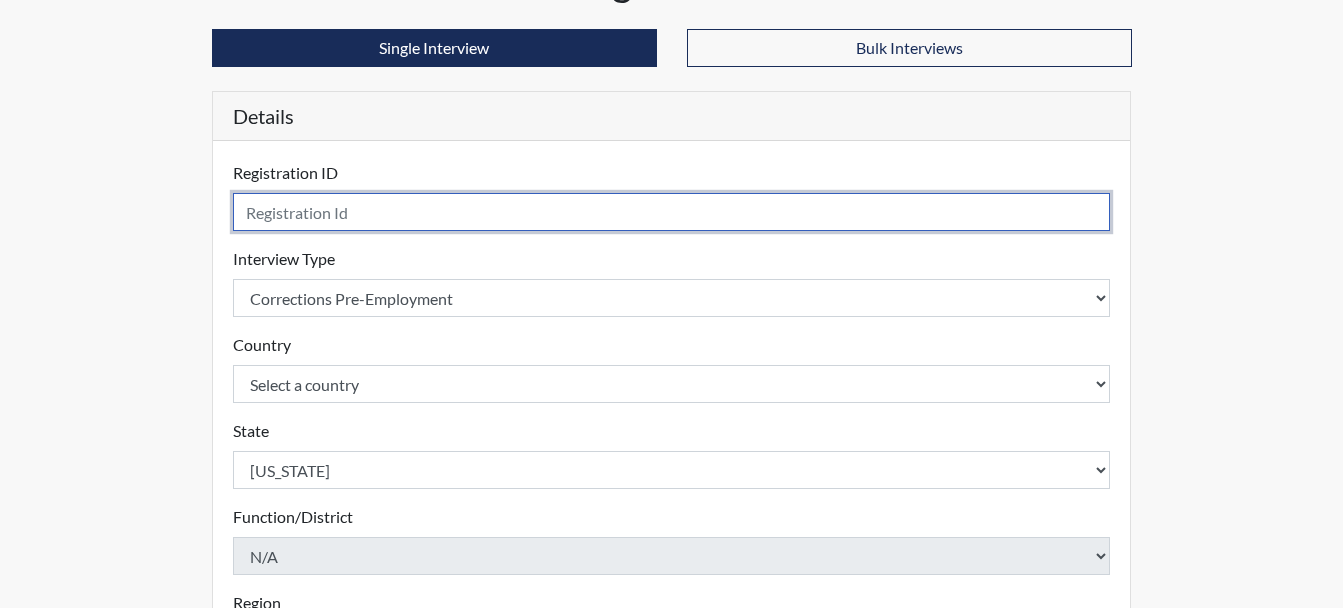 scroll, scrollTop: 100, scrollLeft: 0, axis: vertical 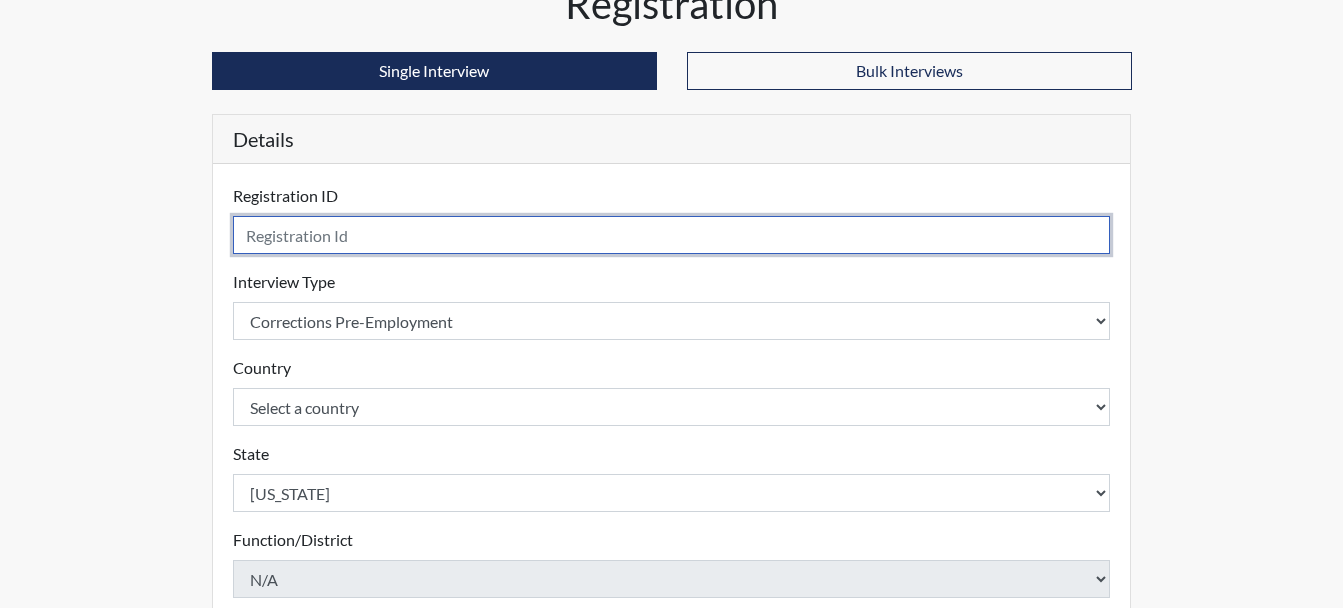 click at bounding box center (672, 235) 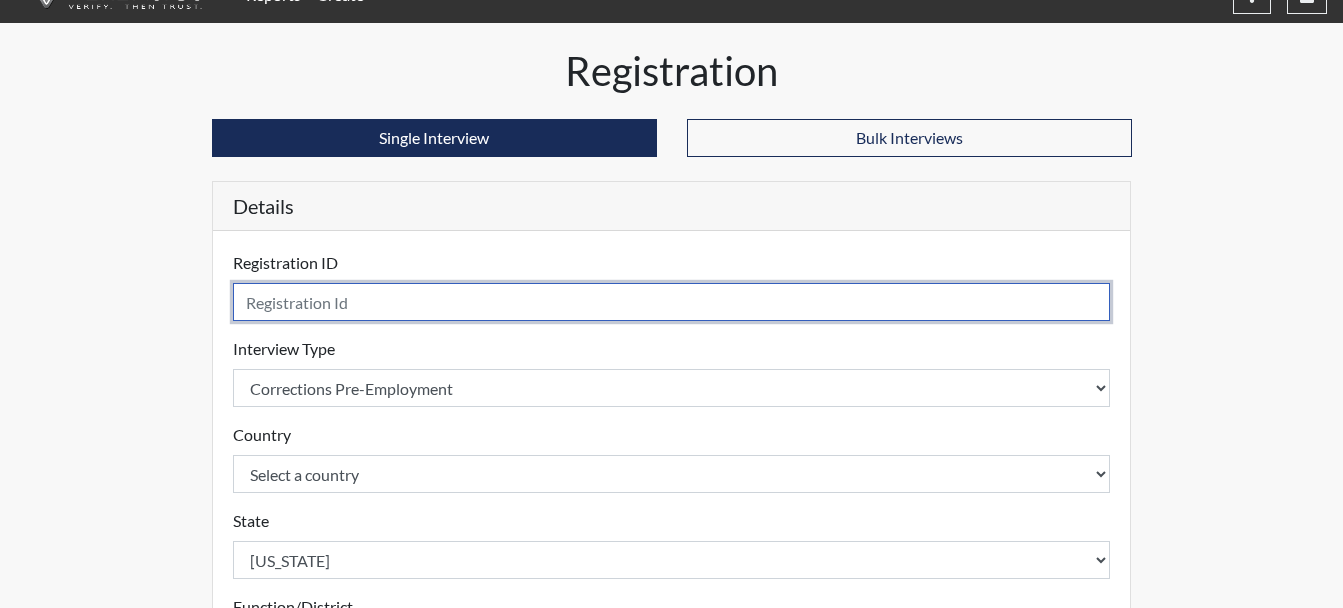scroll, scrollTop: 0, scrollLeft: 0, axis: both 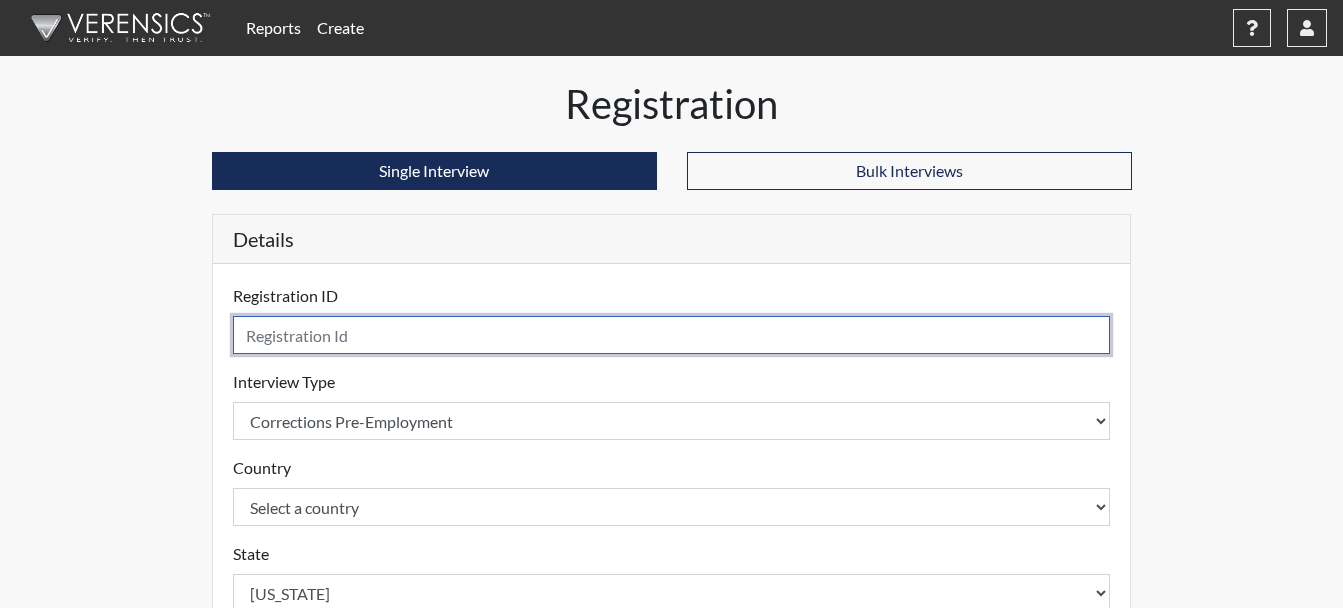 click at bounding box center (672, 335) 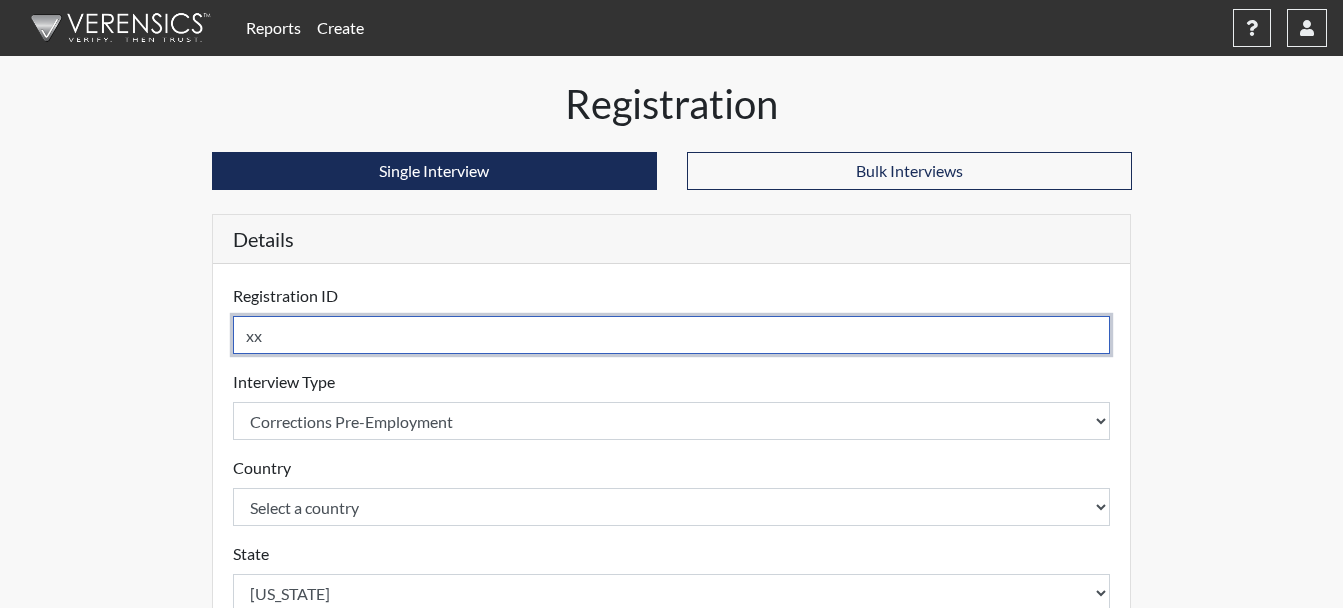 type on "x" 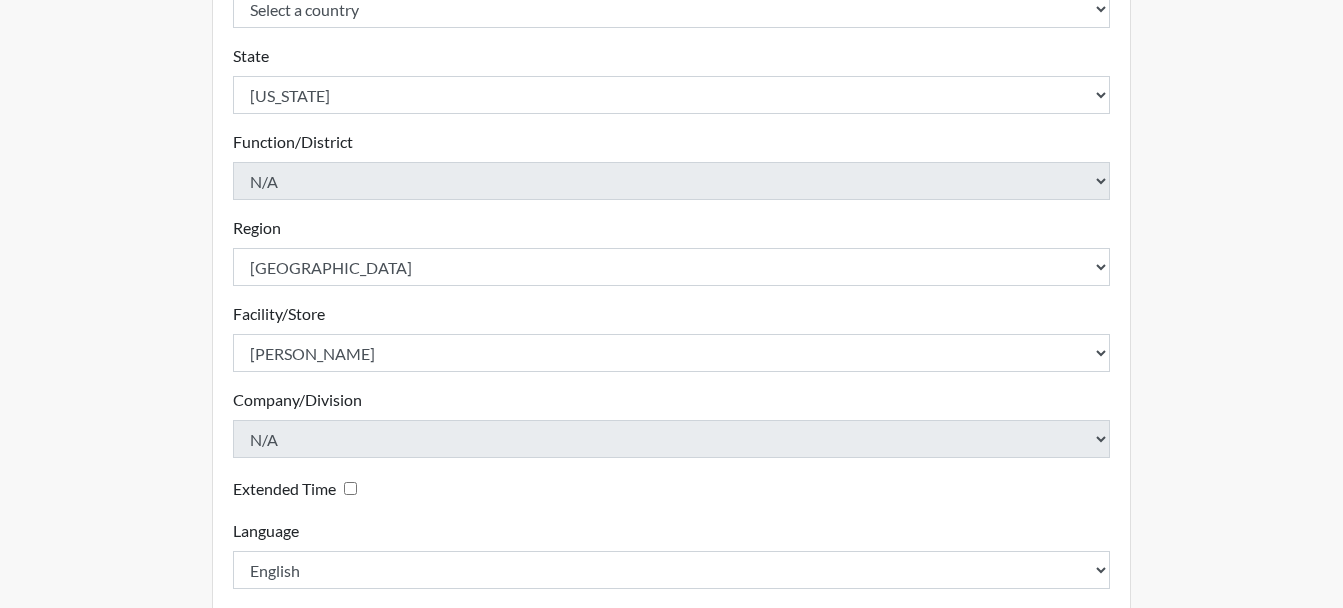 scroll, scrollTop: 603, scrollLeft: 0, axis: vertical 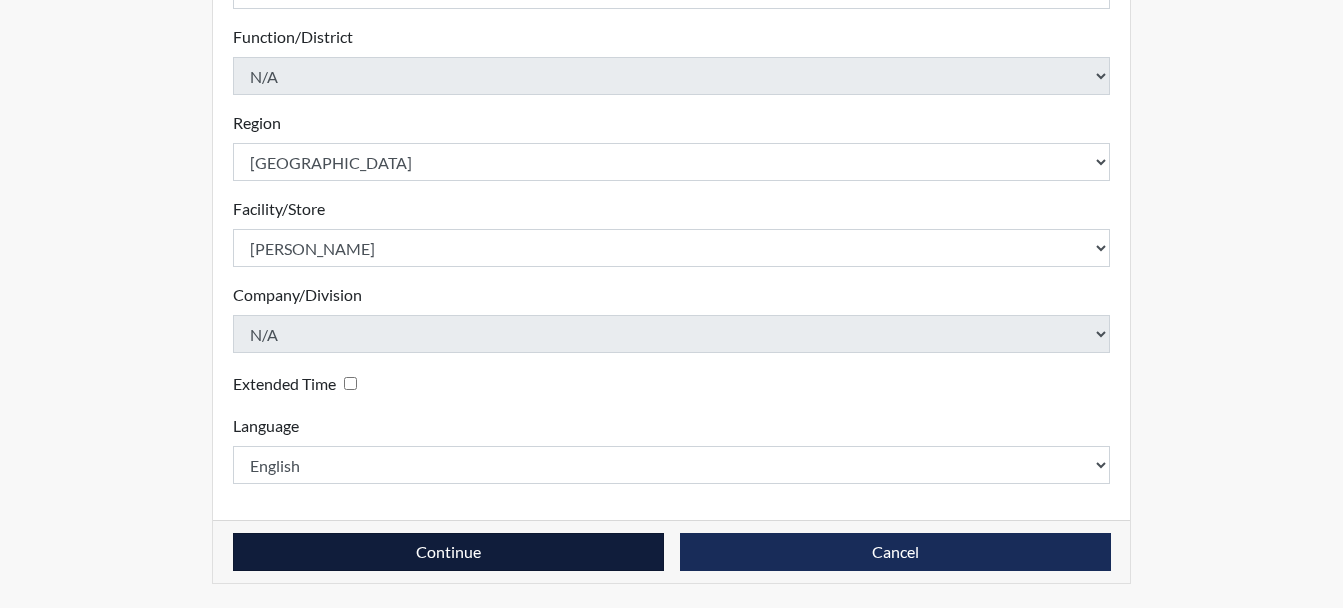 type on "CMS9840" 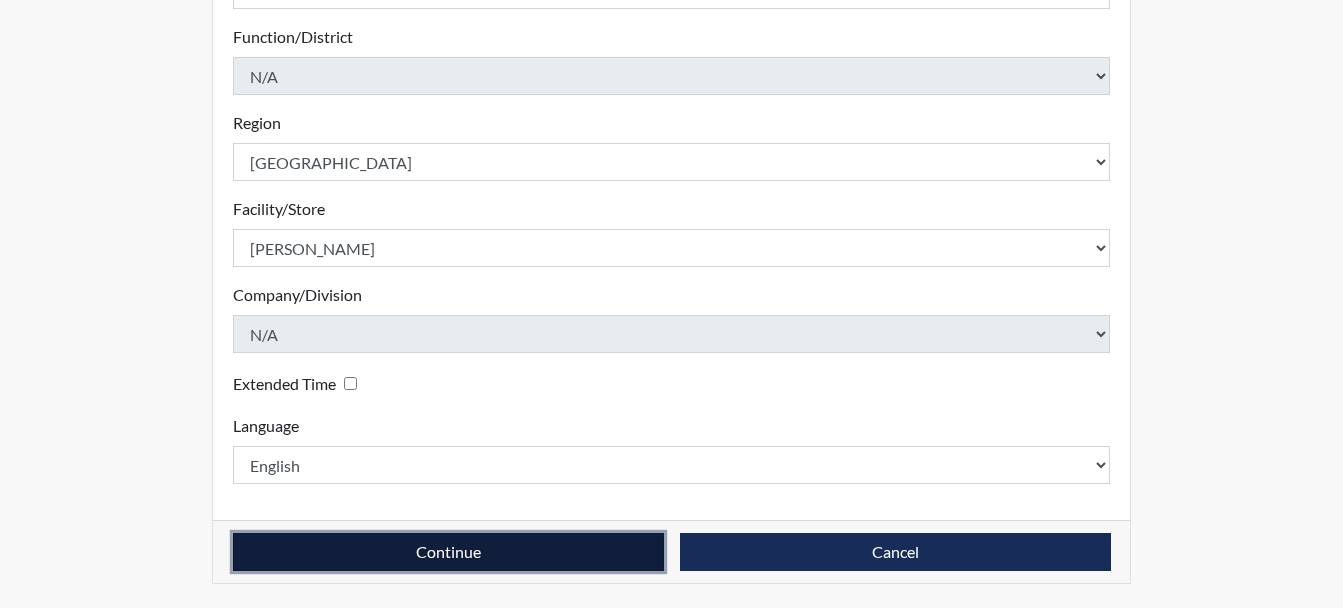 click on "Continue" at bounding box center [448, 552] 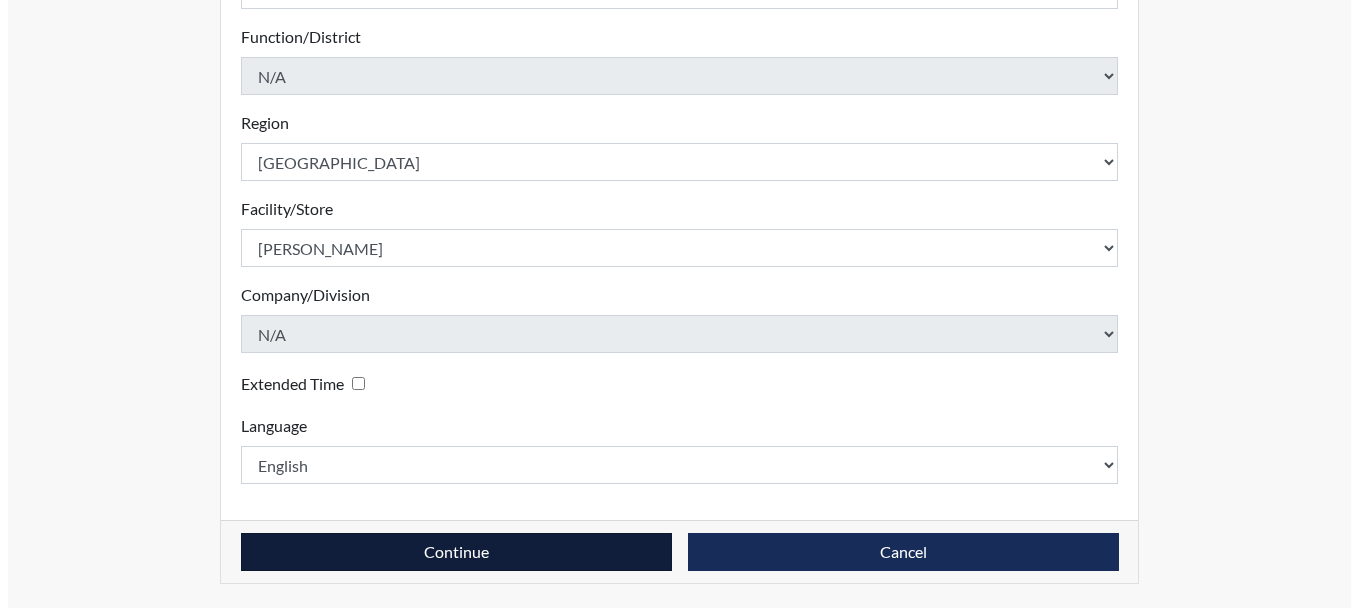 scroll, scrollTop: 0, scrollLeft: 0, axis: both 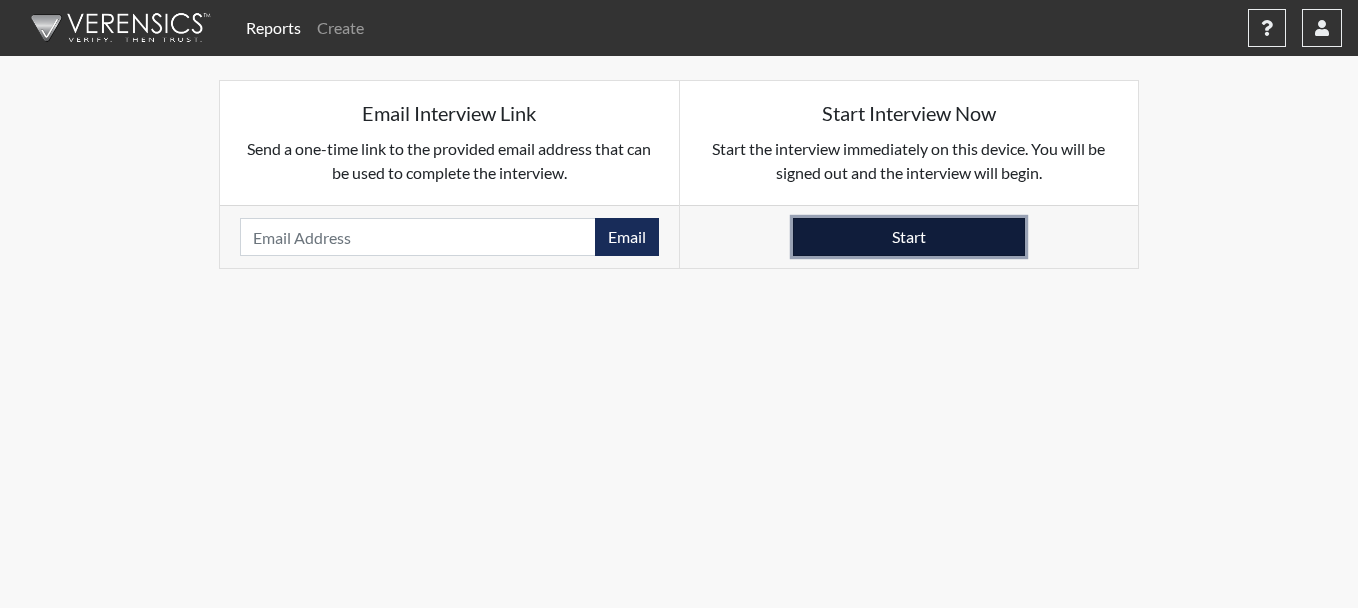 click on "Start" at bounding box center [909, 237] 